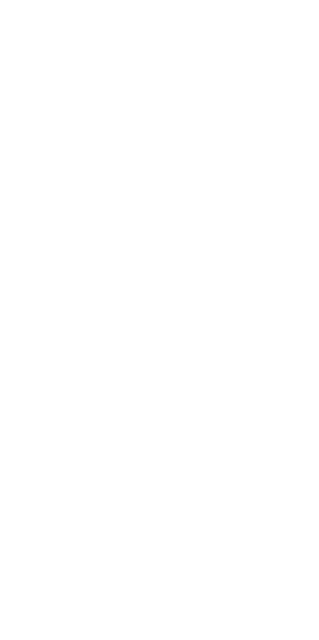 scroll, scrollTop: 0, scrollLeft: 0, axis: both 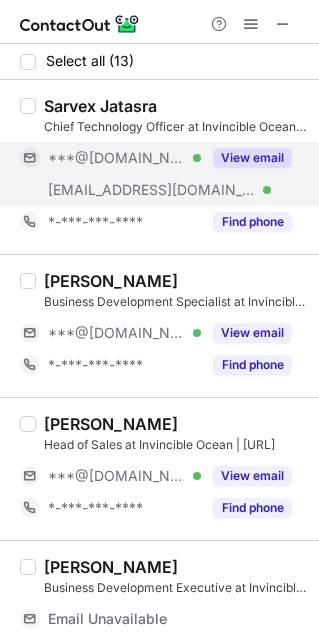 click on "View email" at bounding box center [252, 158] 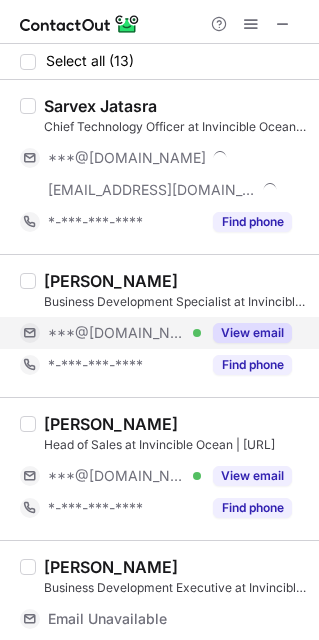 click on "View email" at bounding box center (252, 333) 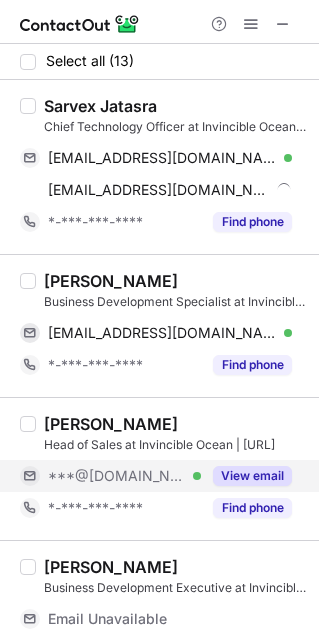 click on "View email" at bounding box center (252, 476) 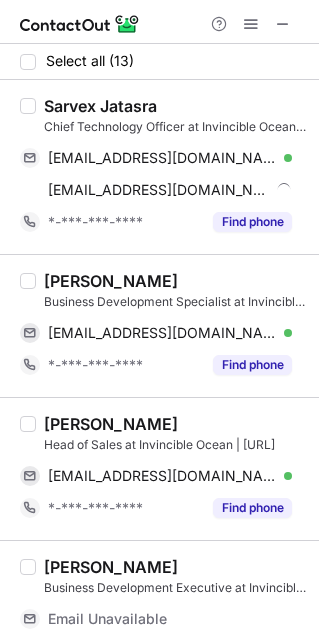 click on "Sarvex Jatasra" at bounding box center [100, 106] 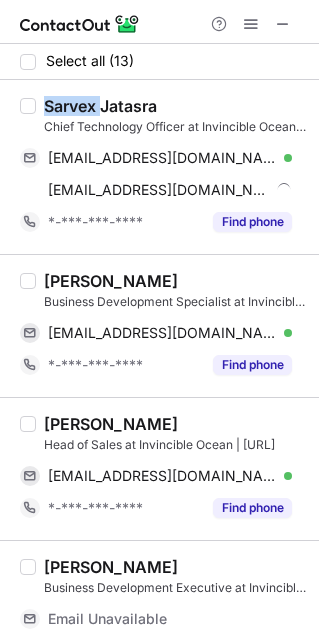 click on "Sarvex Jatasra" at bounding box center (100, 106) 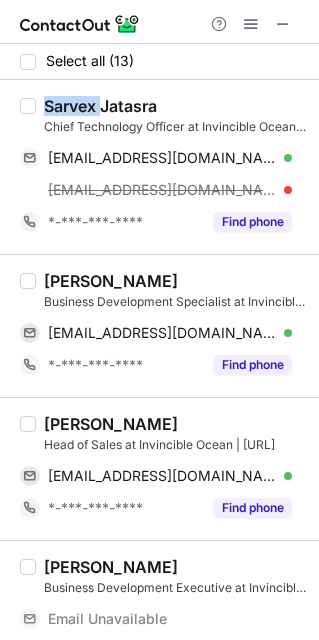 copy on "Sarvex" 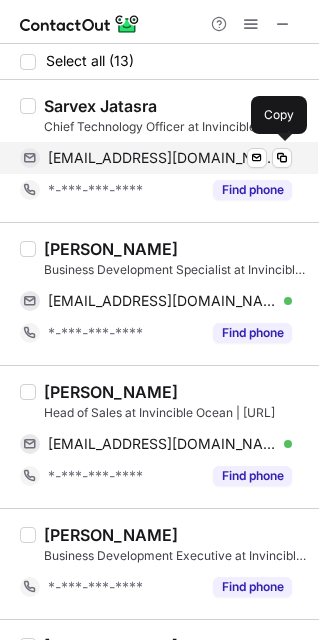 drag, startPoint x: 120, startPoint y: 155, endPoint x: 151, endPoint y: 150, distance: 31.400637 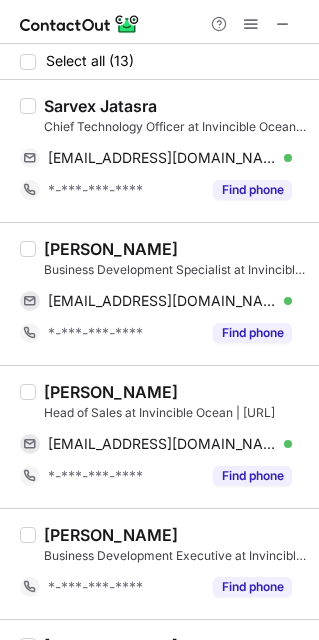 click on "[PERSON_NAME]" at bounding box center (111, 249) 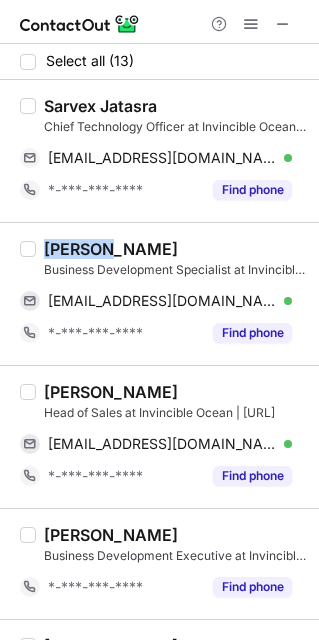 click on "[PERSON_NAME]" at bounding box center [111, 249] 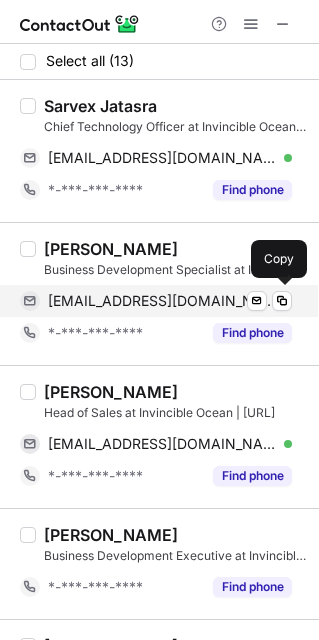 click on "[EMAIL_ADDRESS][DOMAIN_NAME]" at bounding box center (162, 301) 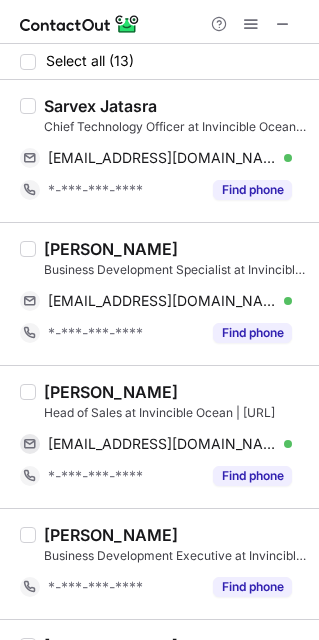 click on "[PERSON_NAME]" at bounding box center (111, 392) 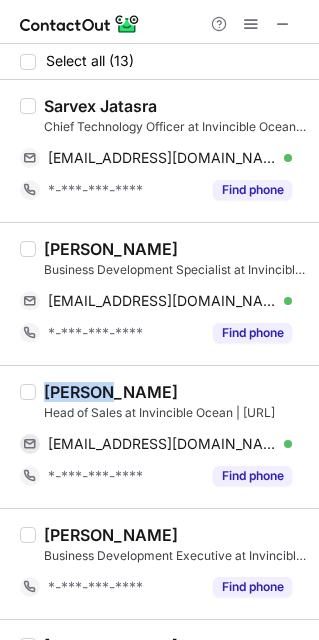 click on "[PERSON_NAME]" at bounding box center (111, 392) 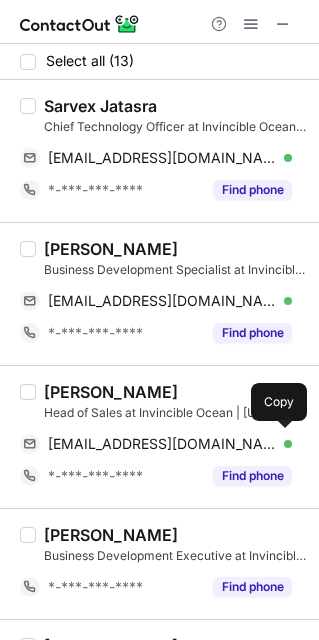 drag, startPoint x: 150, startPoint y: 441, endPoint x: 280, endPoint y: 237, distance: 241.9008 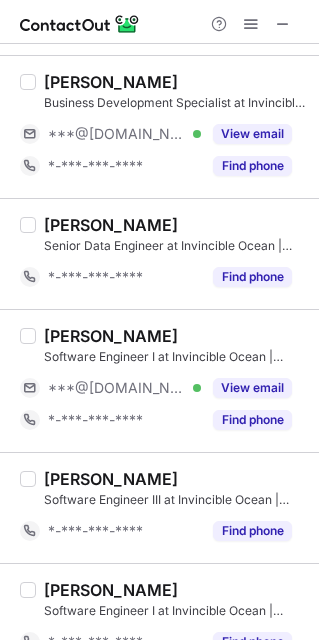 scroll, scrollTop: 577, scrollLeft: 0, axis: vertical 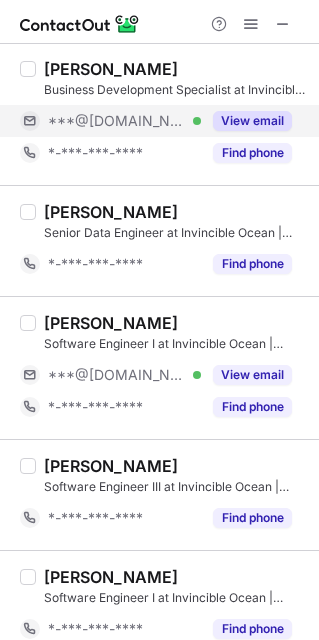 click on "View email" at bounding box center (252, 121) 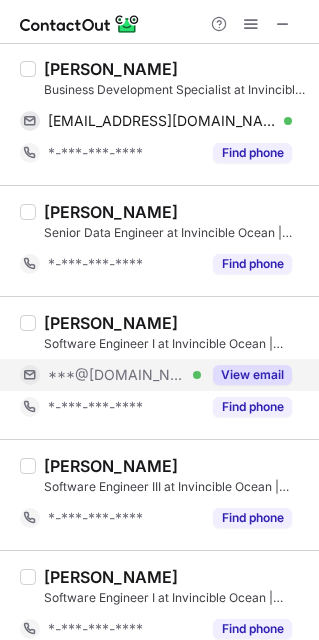 click on "View email" at bounding box center (252, 375) 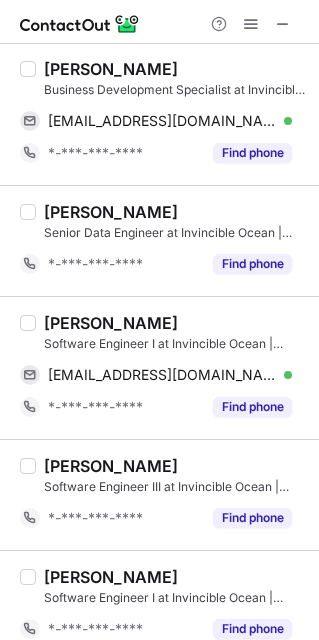click on "[PERSON_NAME]" at bounding box center (111, 69) 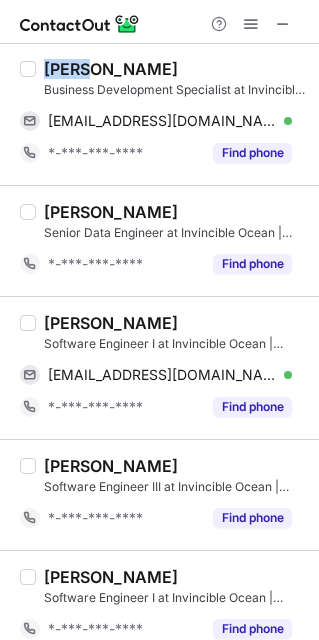 click on "[PERSON_NAME]" at bounding box center [111, 69] 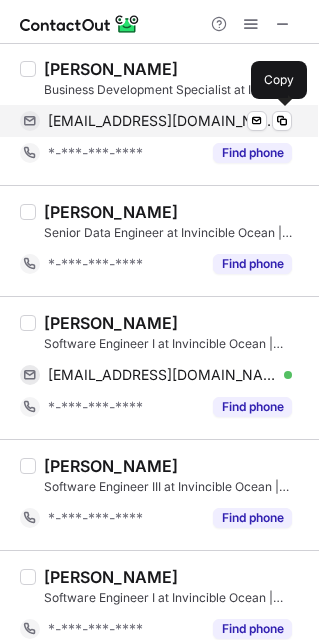 drag, startPoint x: 109, startPoint y: 114, endPoint x: 178, endPoint y: 126, distance: 70.035706 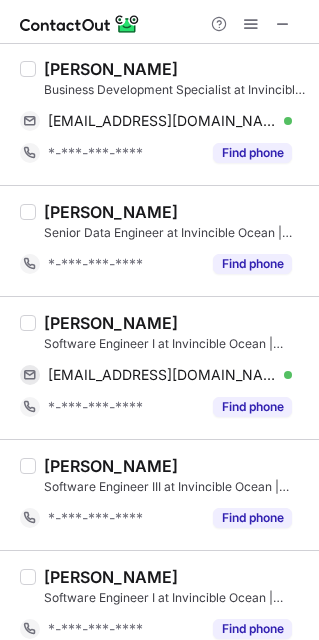 click on "[PERSON_NAME]" at bounding box center [111, 323] 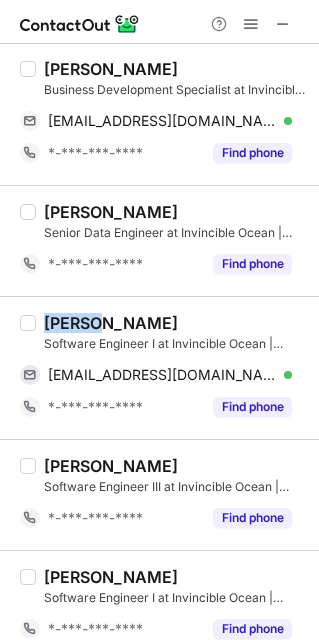 click on "[PERSON_NAME]" at bounding box center (111, 323) 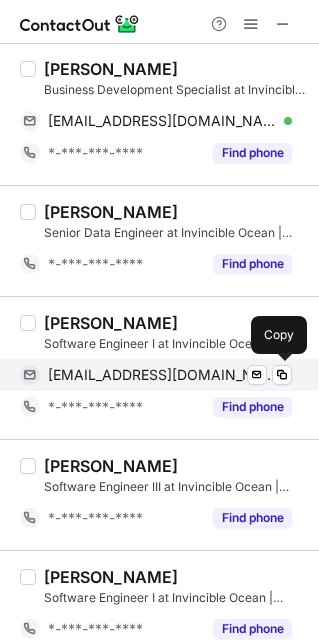 drag, startPoint x: 177, startPoint y: 381, endPoint x: 178, endPoint y: 369, distance: 12.0415945 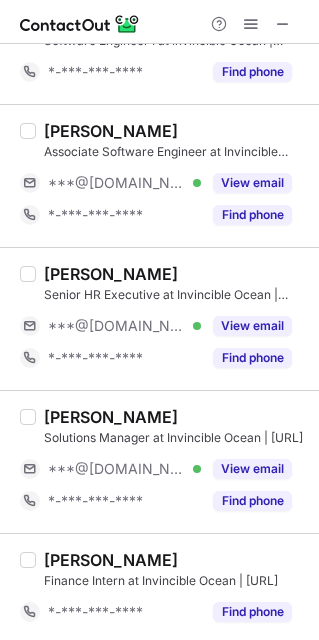 scroll, scrollTop: 1141, scrollLeft: 0, axis: vertical 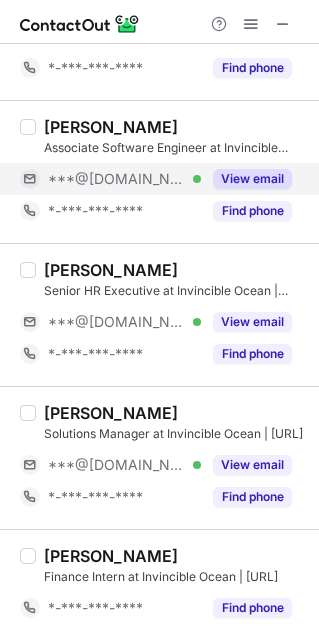 click on "View email" at bounding box center (252, 179) 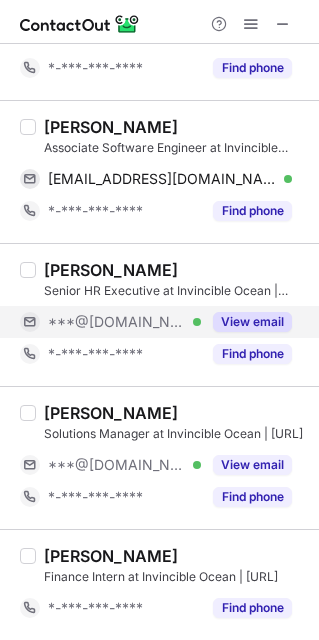 click on "View email" at bounding box center (252, 322) 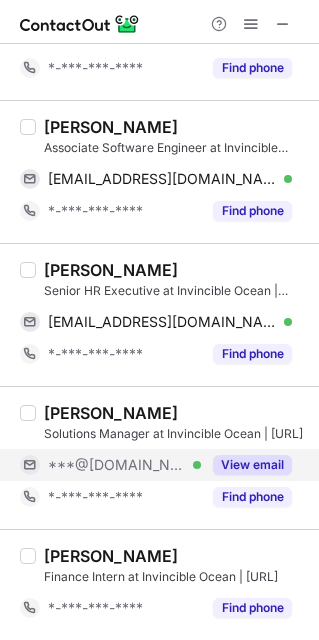 click on "View email" at bounding box center [252, 465] 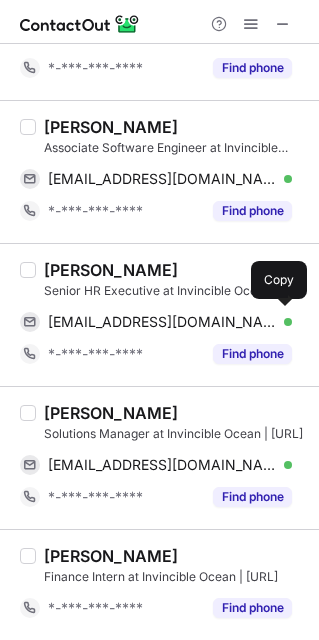 click on "[PERSON_NAME]" at bounding box center (111, 127) 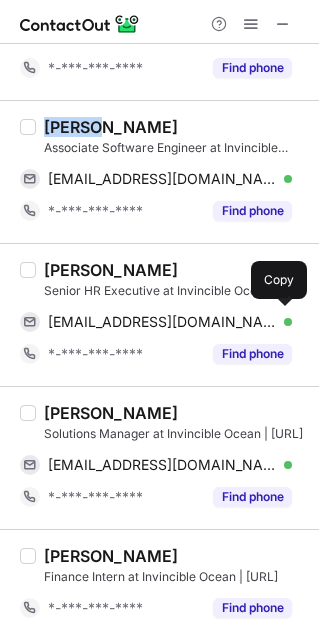 click on "[PERSON_NAME]" at bounding box center (111, 127) 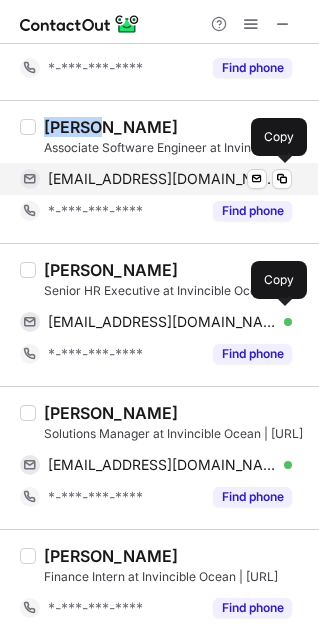 drag, startPoint x: 154, startPoint y: 180, endPoint x: 165, endPoint y: 179, distance: 11.045361 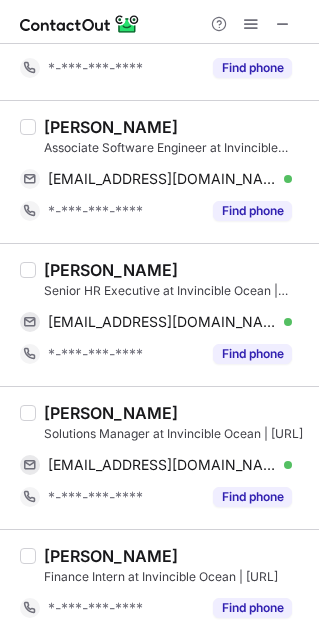 click on "[PERSON_NAME] Senior HR Executive at Invincible Ocean | [URL] [EMAIL_ADDRESS][DOMAIN_NAME] Verified Send email Copy *-***-***-**** Find phone" at bounding box center (159, 314) 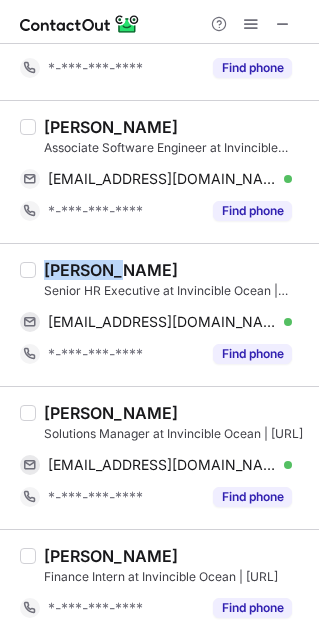 click on "[PERSON_NAME] Senior HR Executive at Invincible Ocean | [URL] [EMAIL_ADDRESS][DOMAIN_NAME] Verified Send email Copy *-***-***-**** Find phone" at bounding box center (159, 314) 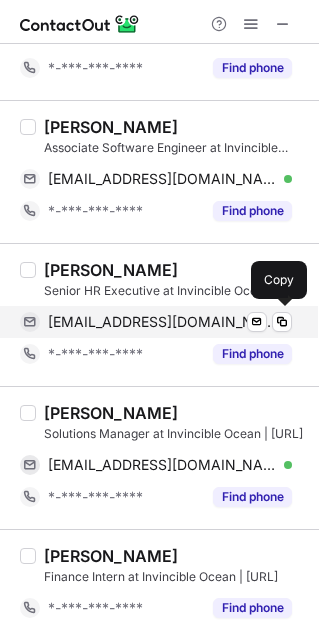 drag, startPoint x: 159, startPoint y: 327, endPoint x: 225, endPoint y: 327, distance: 66 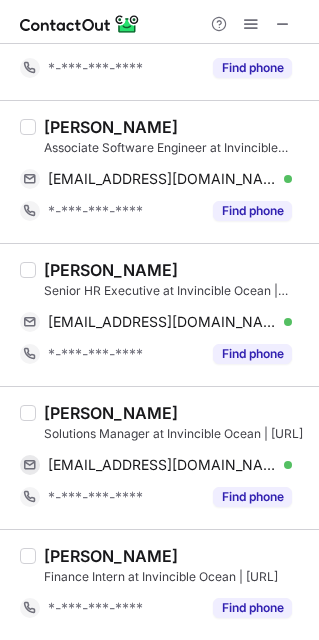 click on "[PERSON_NAME]" at bounding box center [111, 413] 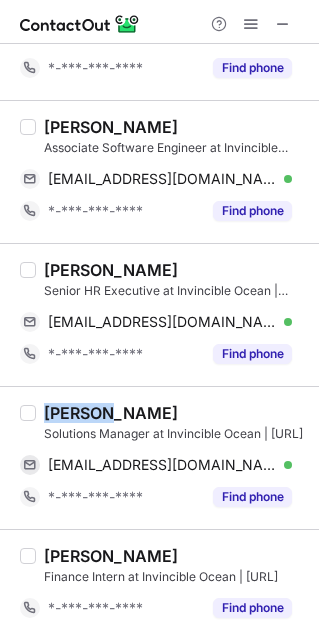 click on "[PERSON_NAME]" at bounding box center [111, 413] 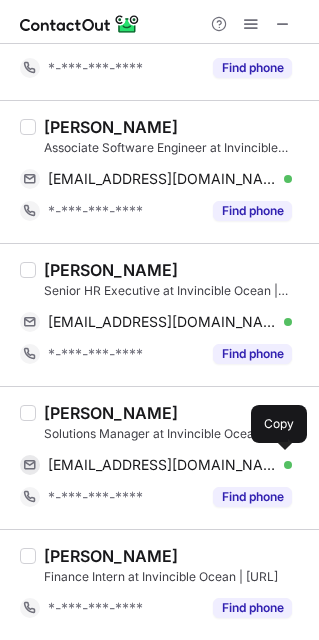 drag, startPoint x: 138, startPoint y: 468, endPoint x: 234, endPoint y: 423, distance: 106.02358 